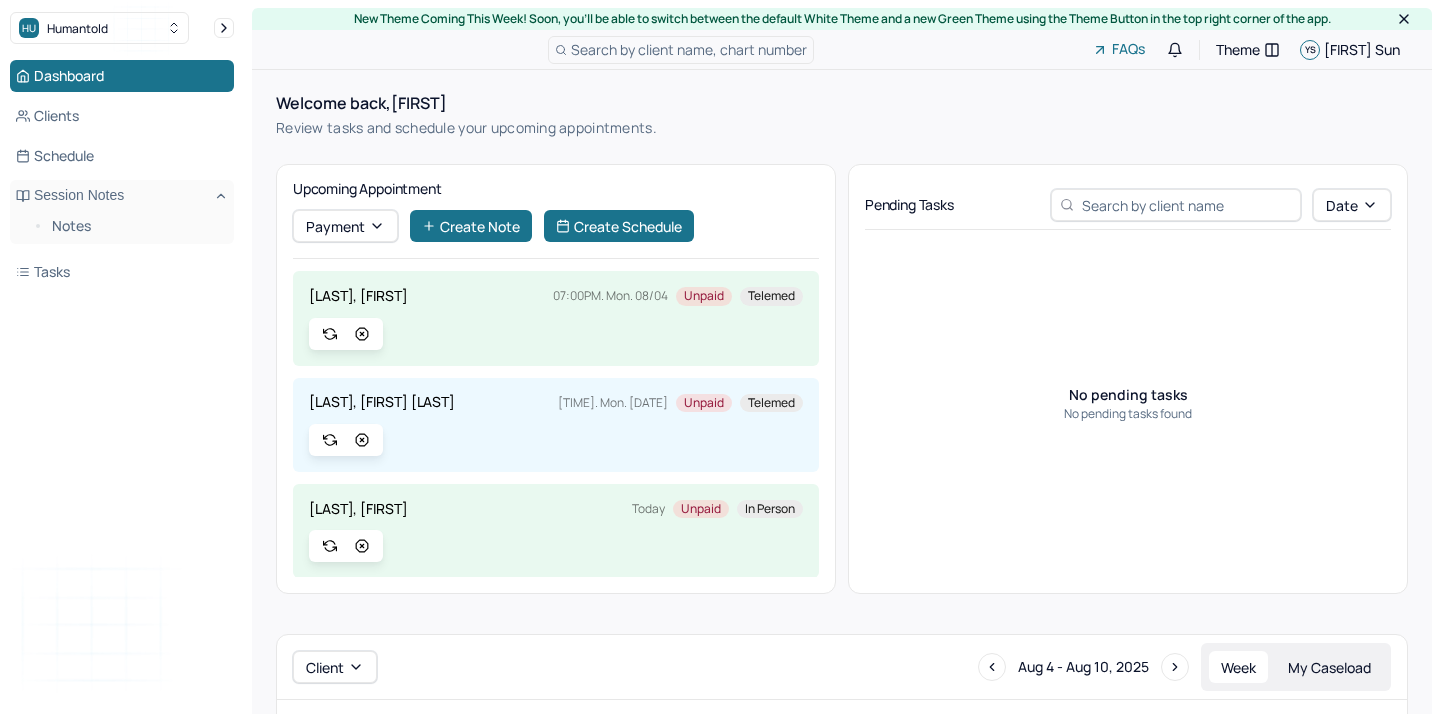 scroll, scrollTop: 451, scrollLeft: 0, axis: vertical 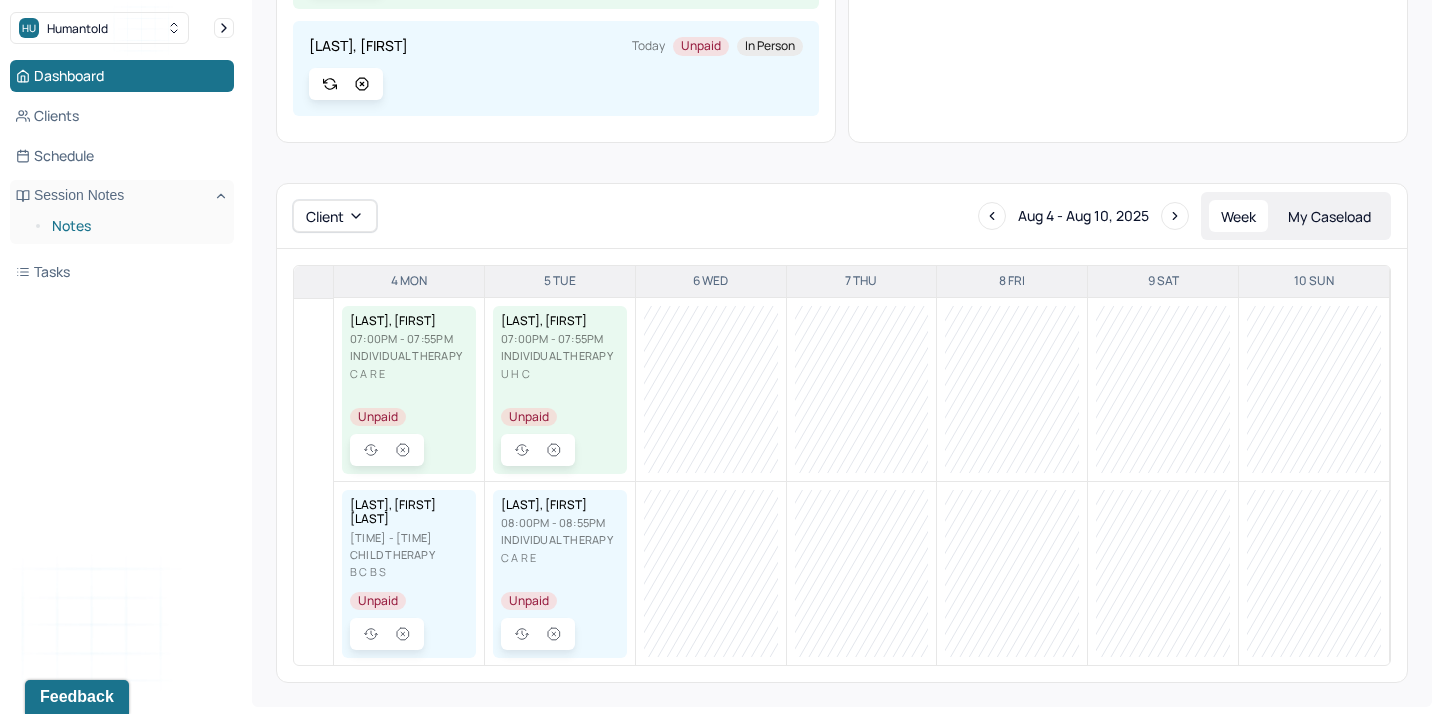 click on "Notes" at bounding box center (135, 226) 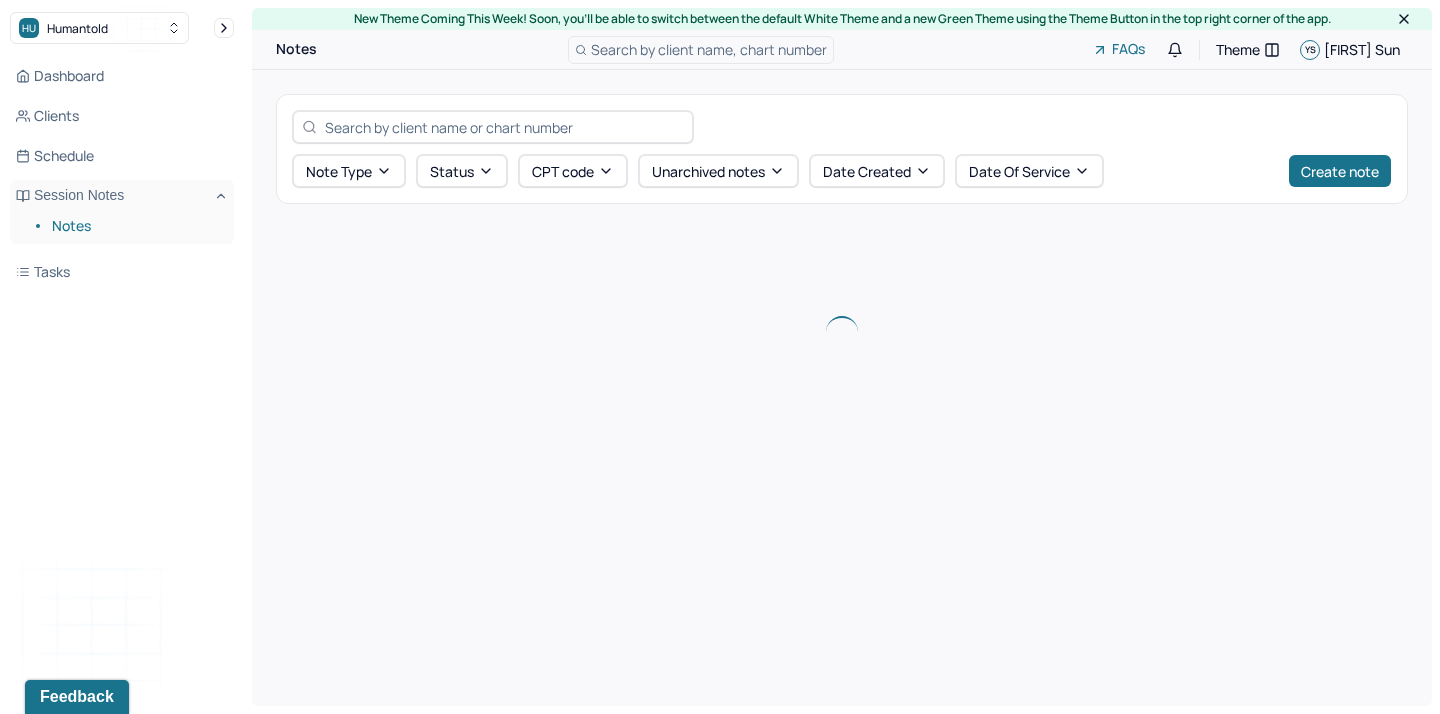 scroll, scrollTop: 0, scrollLeft: 0, axis: both 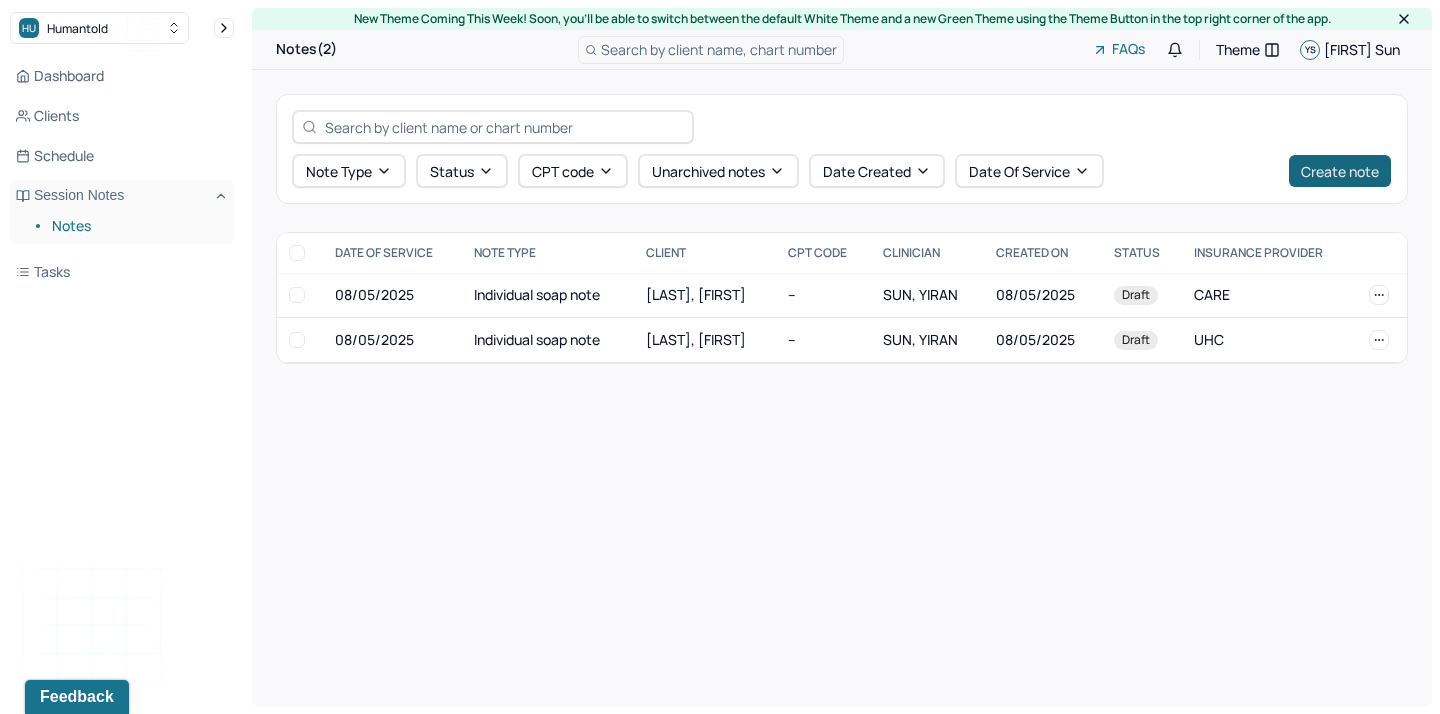 click on "Create note" at bounding box center [1340, 171] 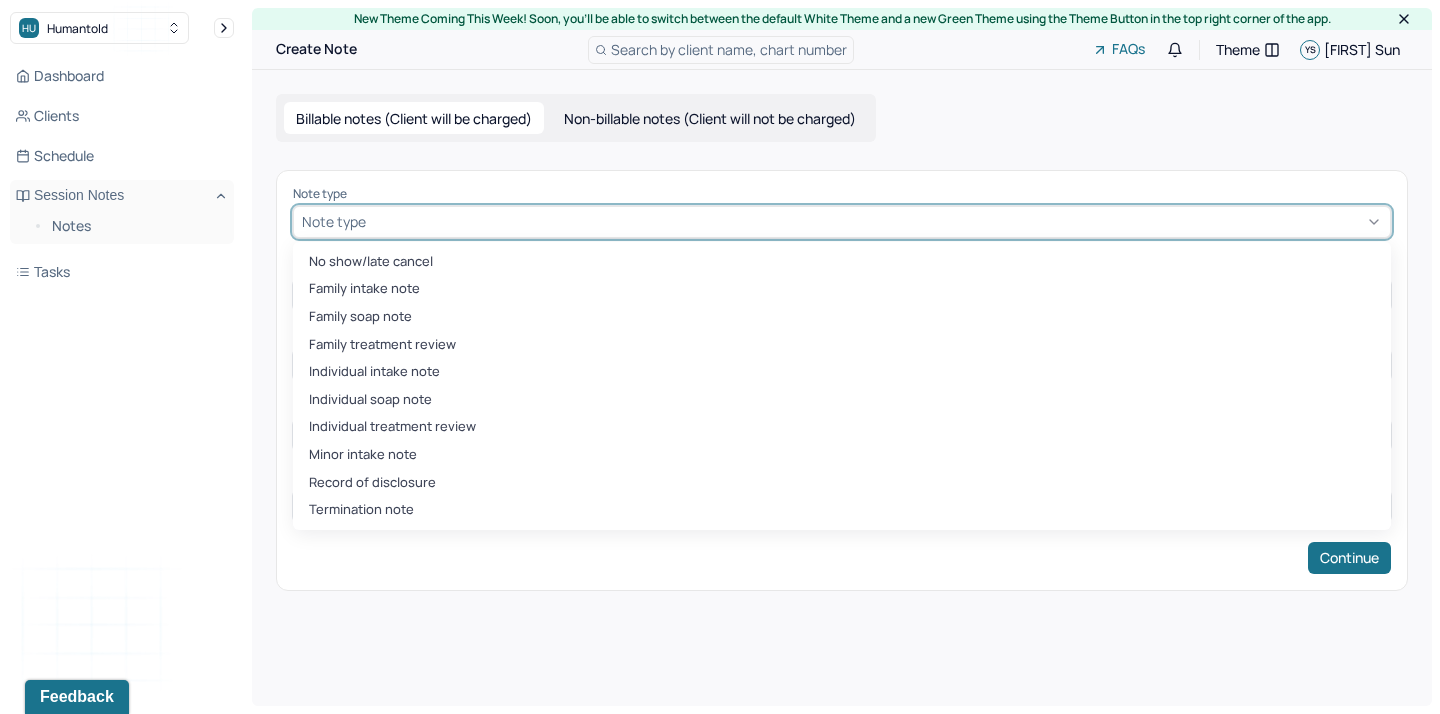 click at bounding box center (876, 221) 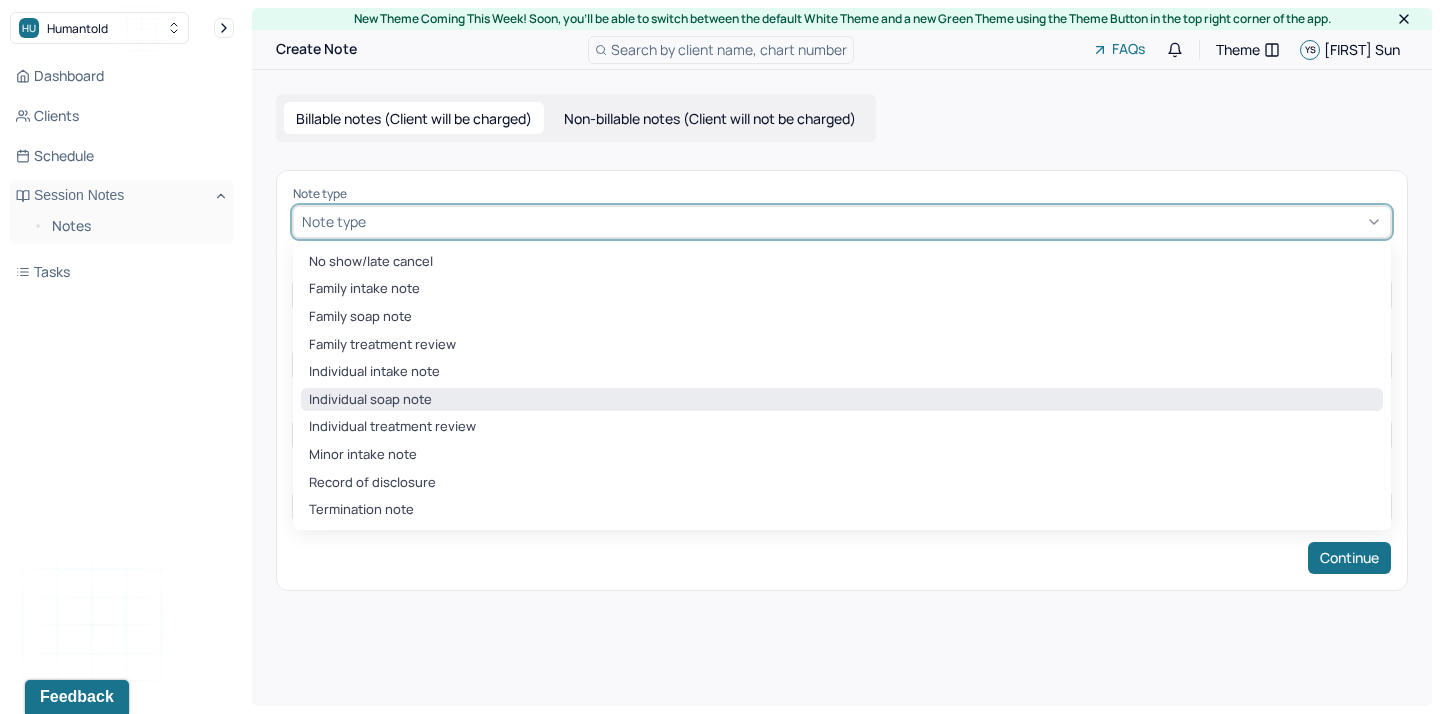 click on "Individual soap note" at bounding box center (842, 400) 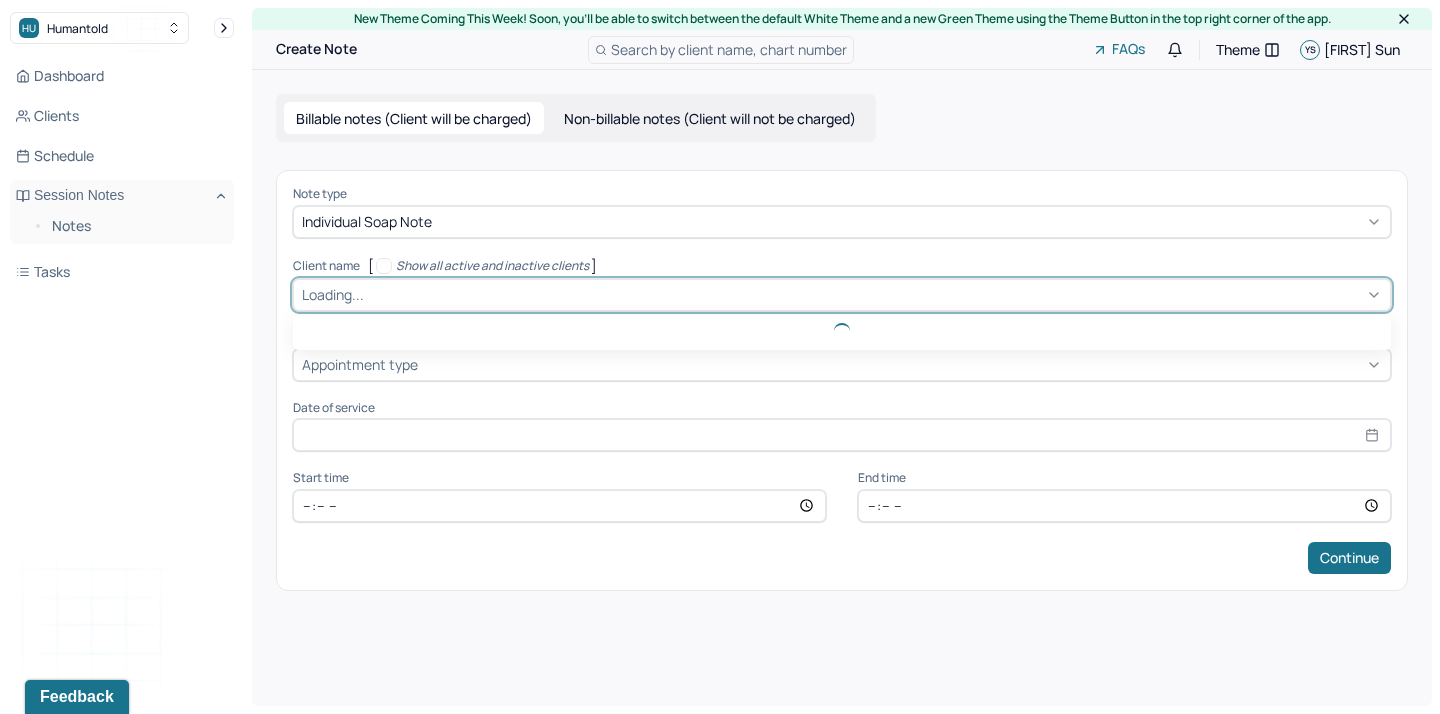 click at bounding box center (875, 294) 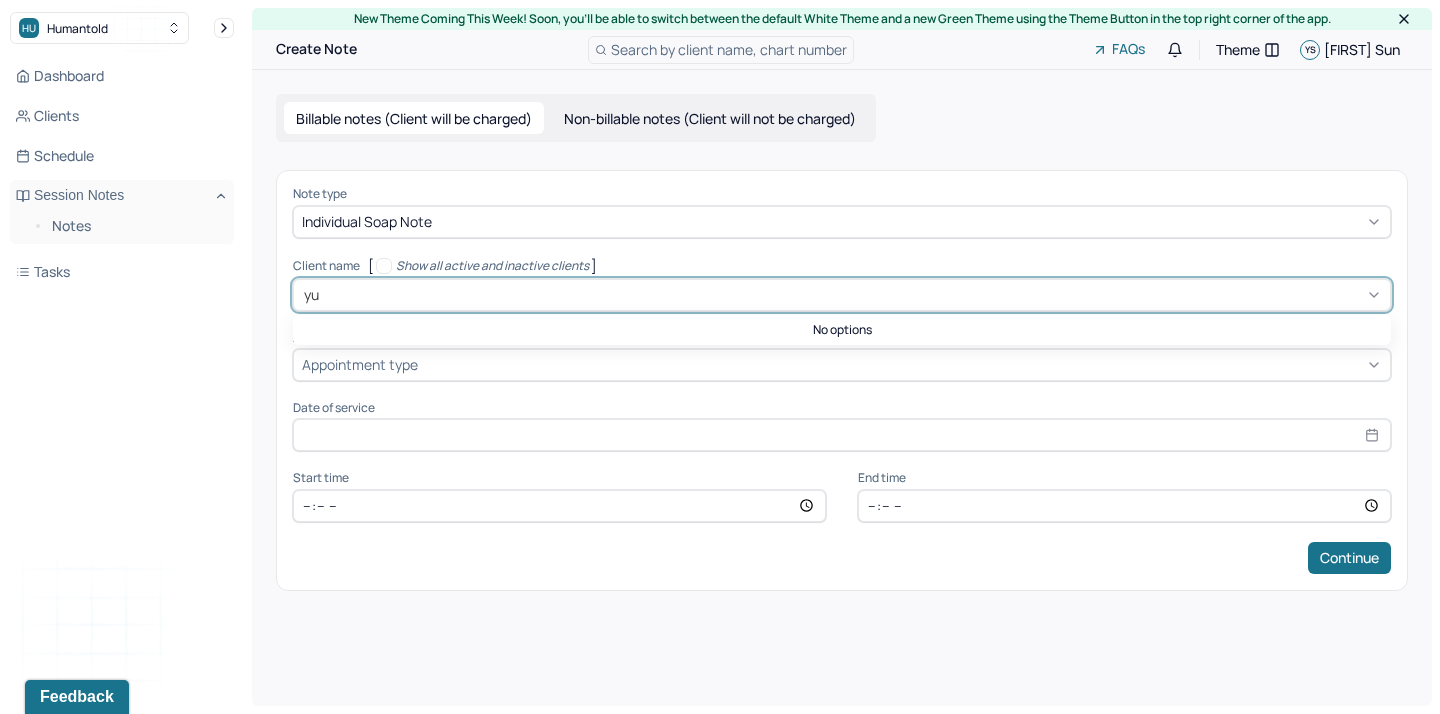 type on "y" 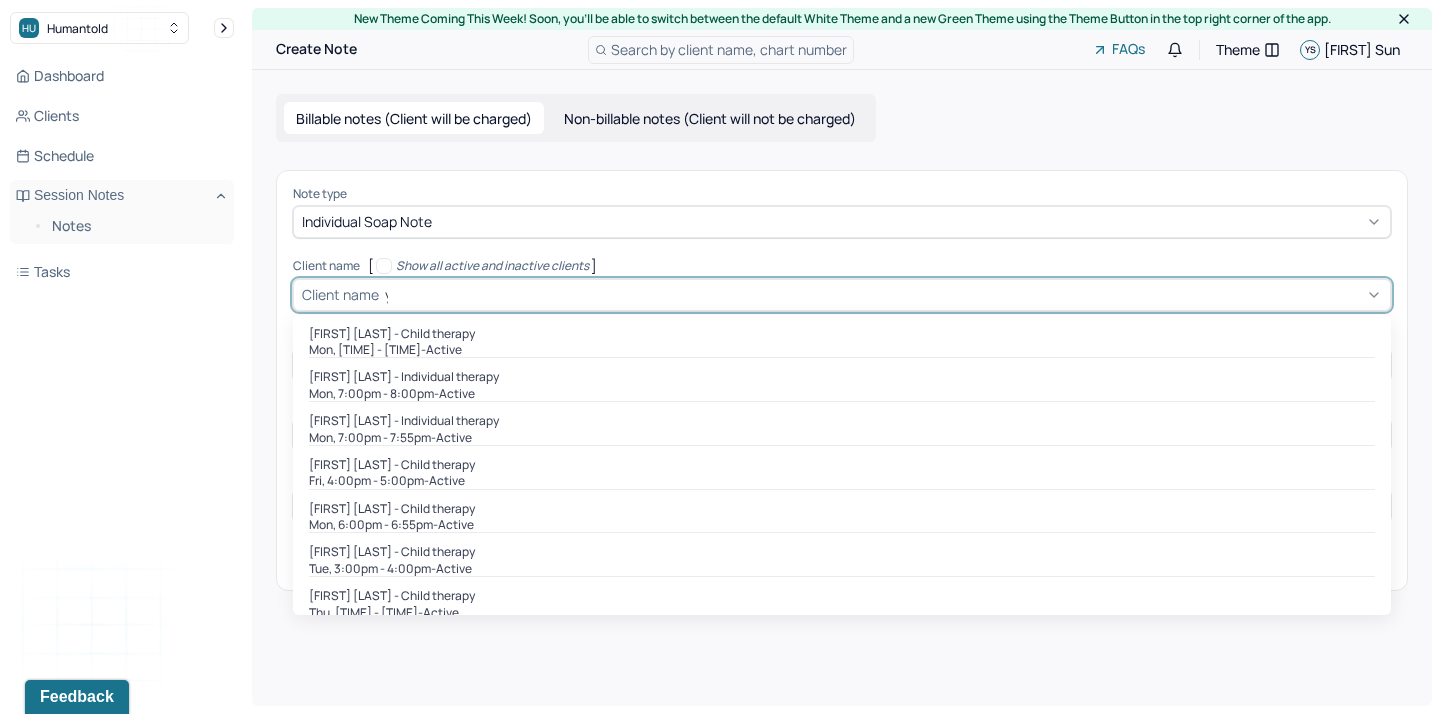 type on "ye" 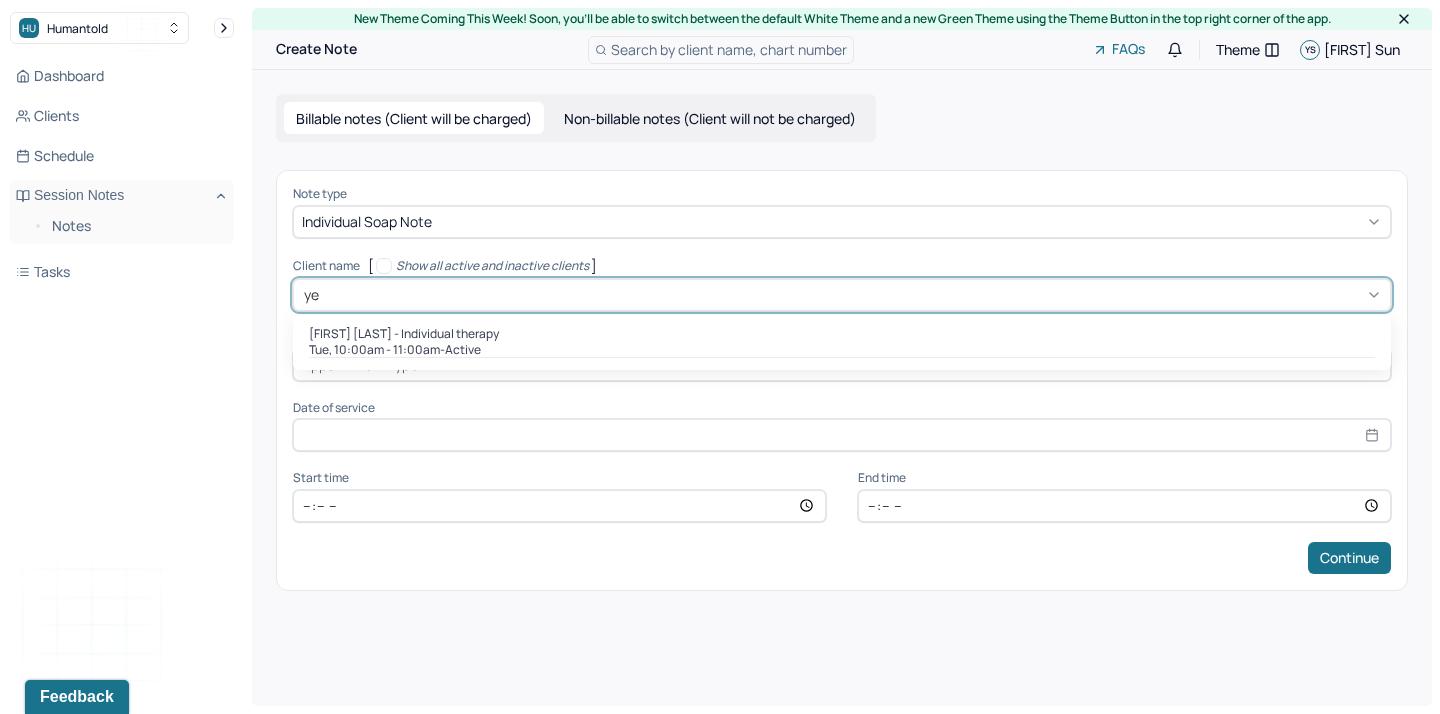 click on "Tue, [TIME] - [TIME]  -  active" at bounding box center [842, 350] 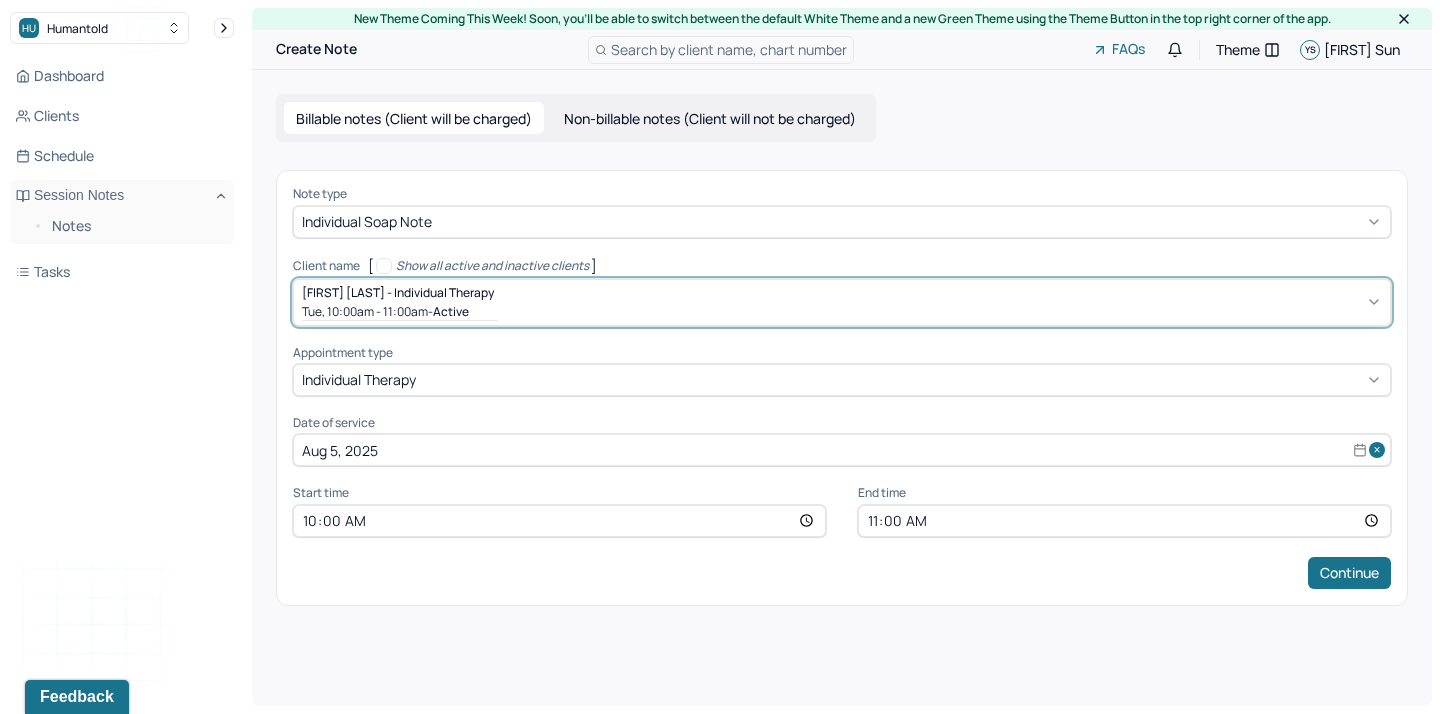 click on "10:00" at bounding box center (559, 521) 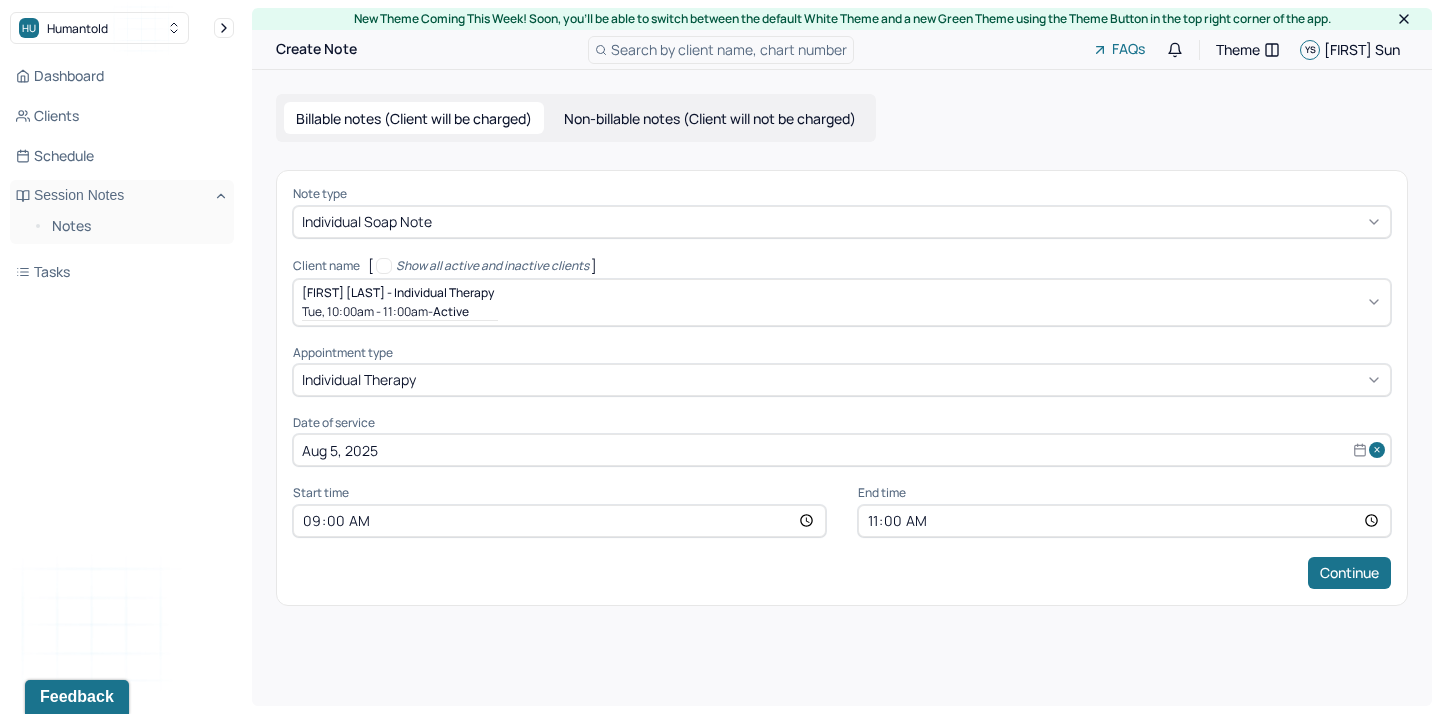 click on "Note type Individual soap note Client name [ Show all active and inactive clients ] [FIRST] [LAST] - Individual therapy Tue, [TIME] - [TIME]  -  active Supervisee name [FIRST] [LAST] Appointment type individual therapy Date of service Aug 5, 2025 Start time 09:00 End time 11:00 Continue" at bounding box center (842, 387) 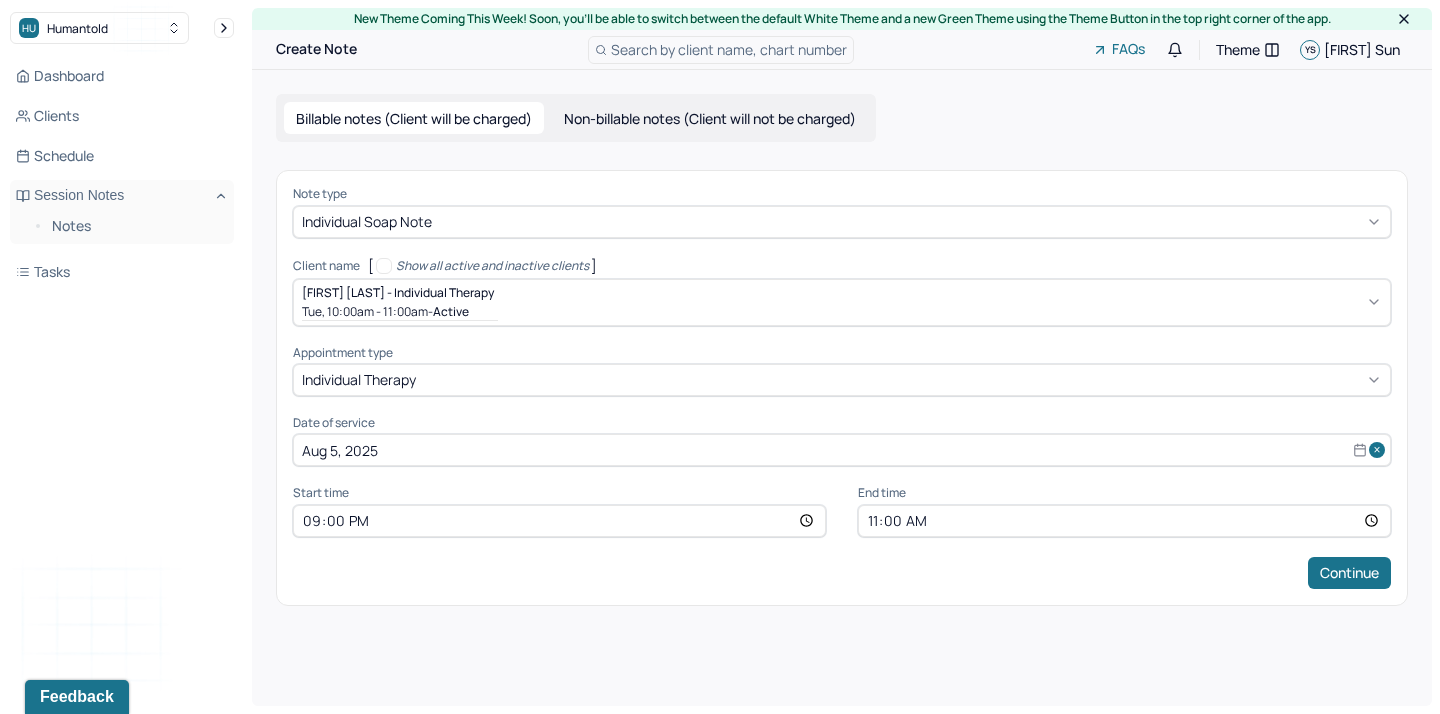 click on "Note type Individual soap note Client name [ Show all active and inactive clients ] [FIRST] [LAST] - Individual therapy Tue, [TIME] - [TIME]  -  active Supervisee name [FIRST] [LAST] Appointment type individual therapy Date of service Aug 5, 2025 Start time 21:00 End time 11:00 Continue" at bounding box center [842, 387] 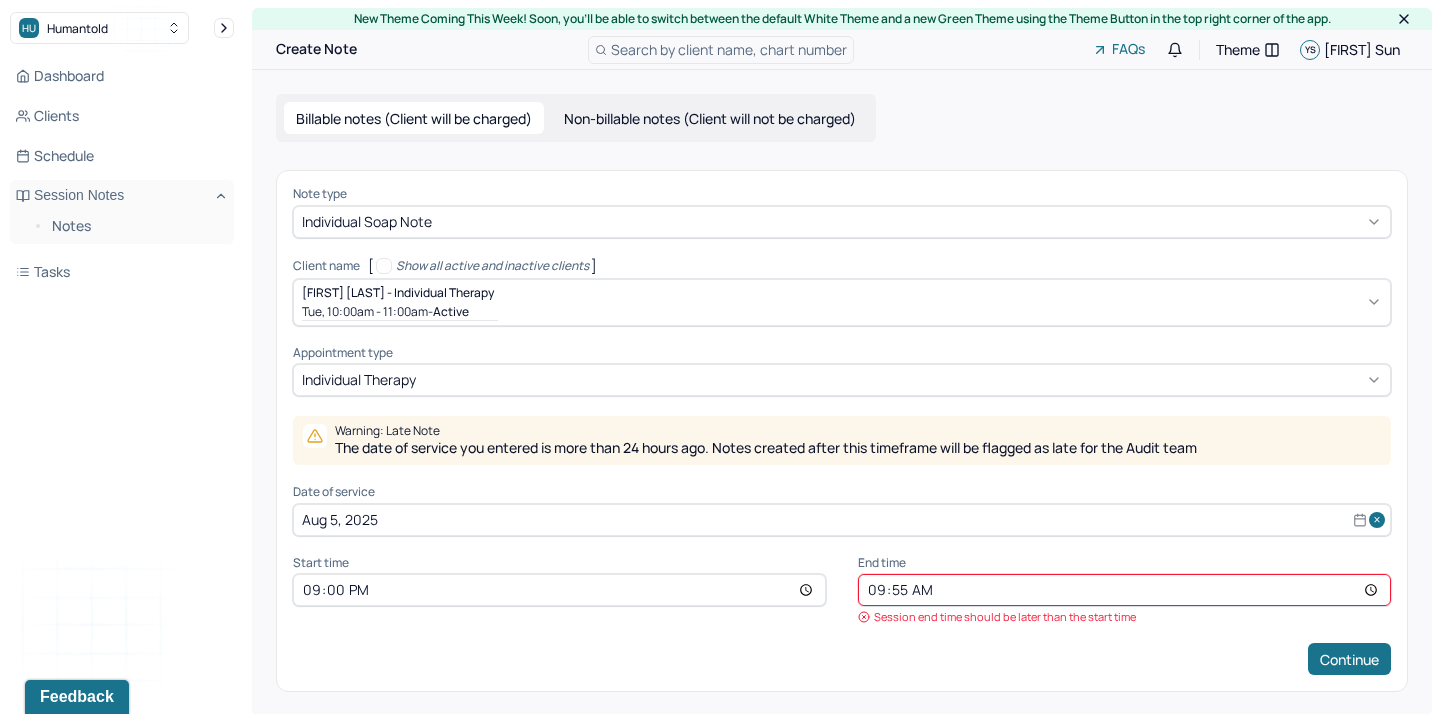 type on "[TIME]" 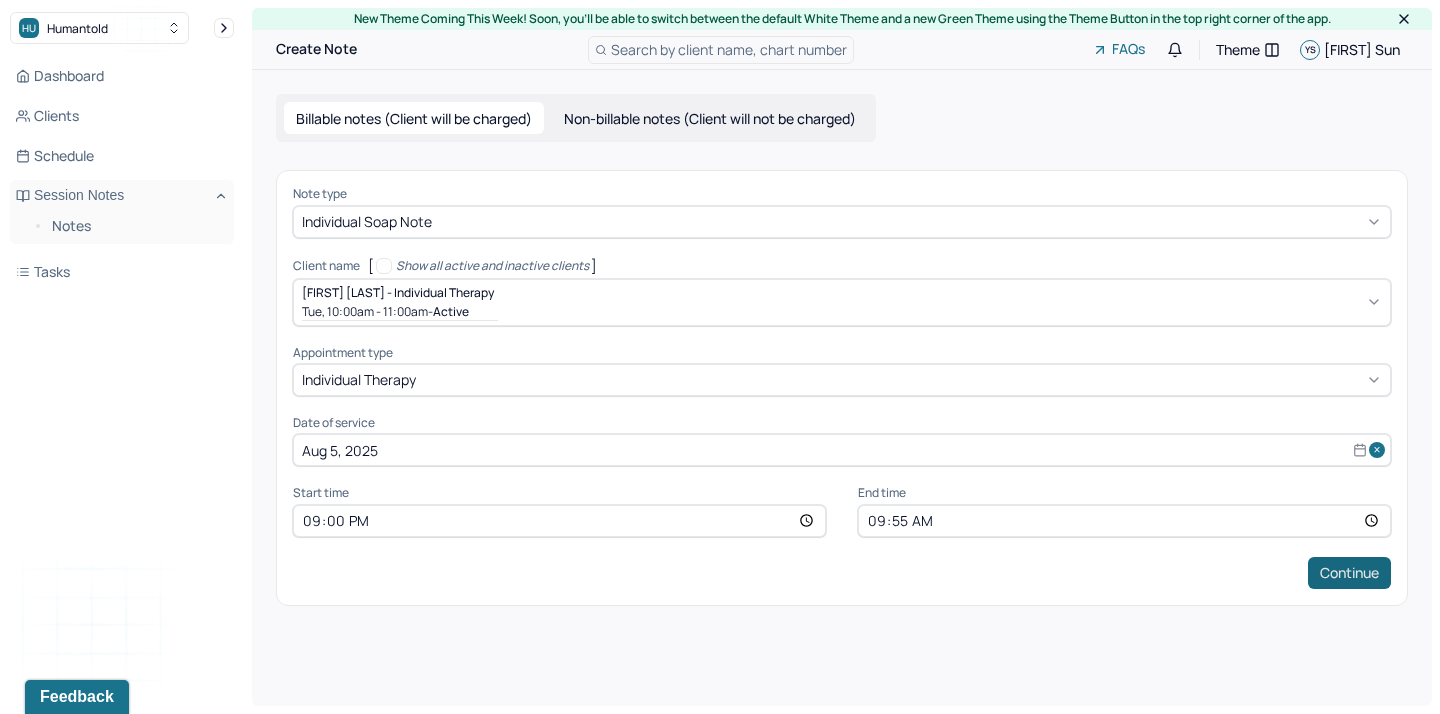 click on "Continue" at bounding box center (1349, 573) 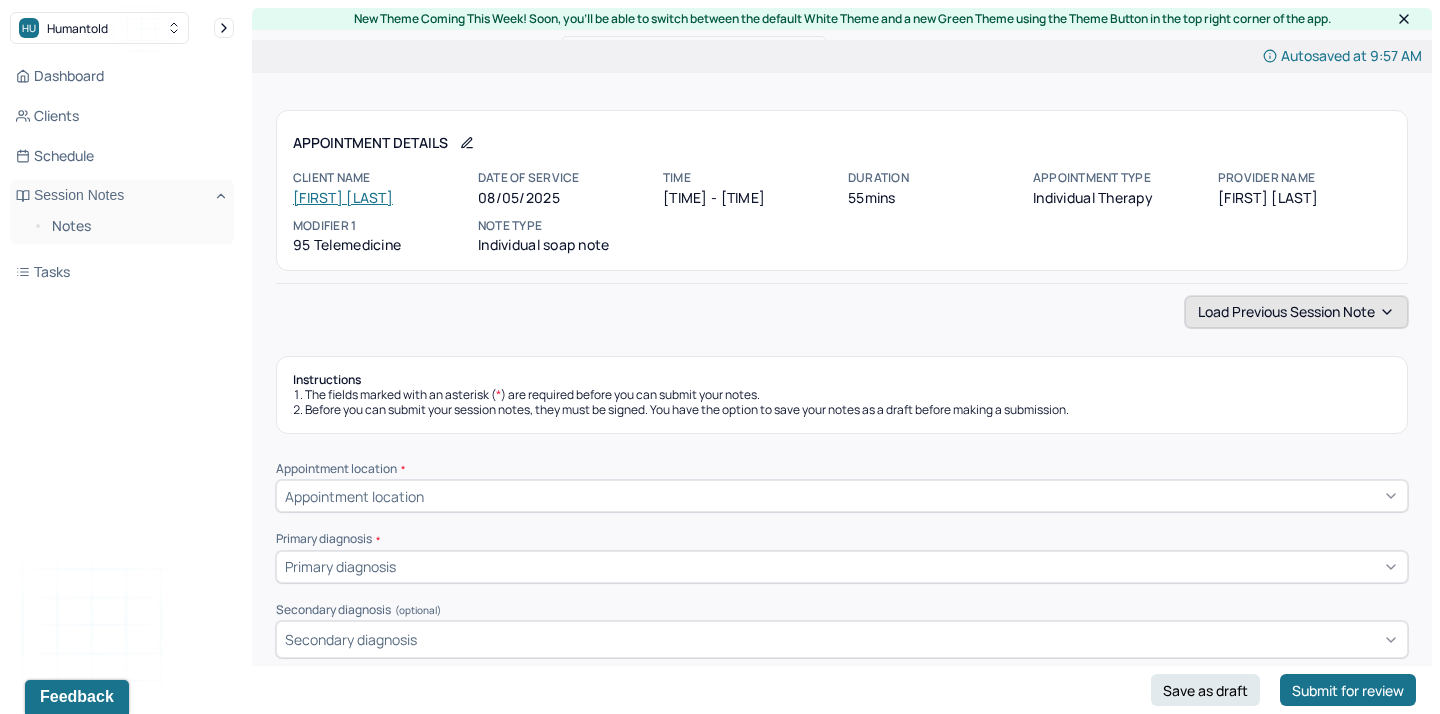 click on "Load previous session note" at bounding box center [1296, 312] 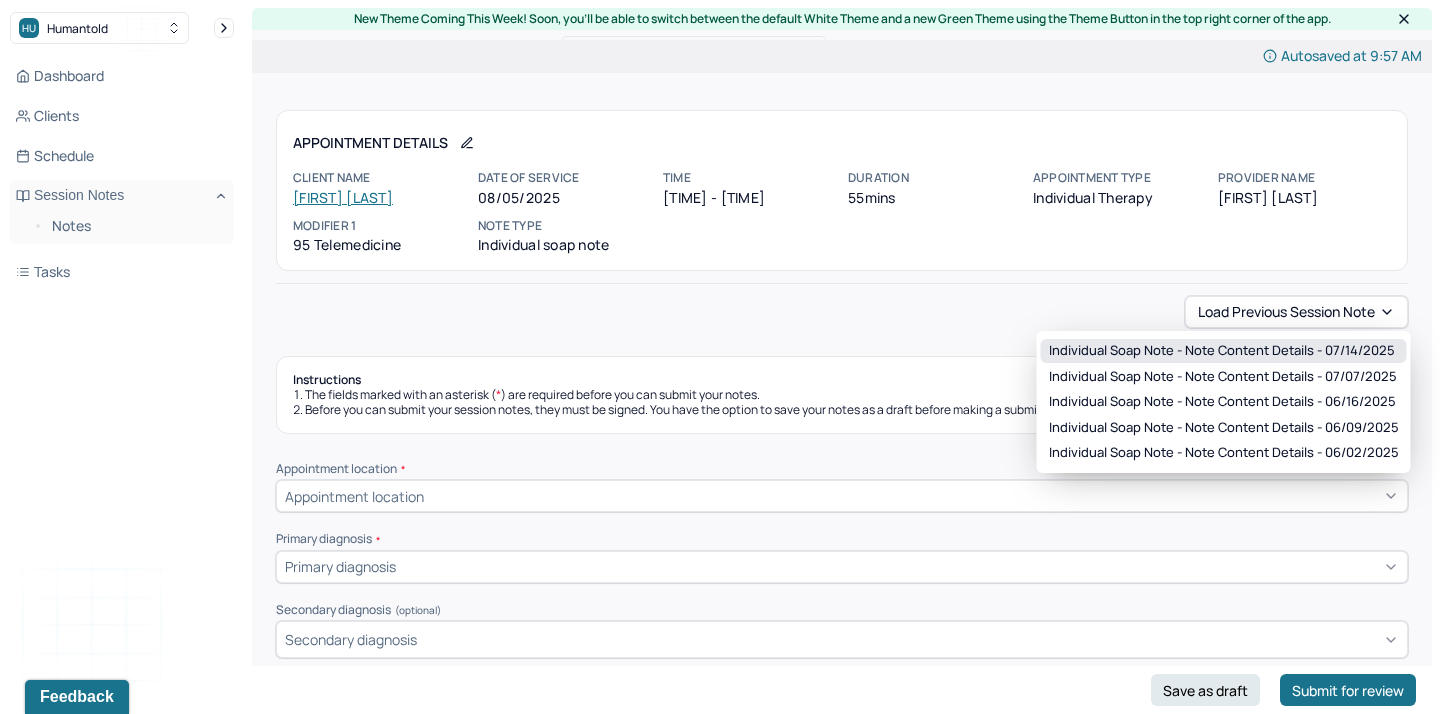 click on "Individual soap note   - Note content Details -   [DATE]" at bounding box center [1222, 351] 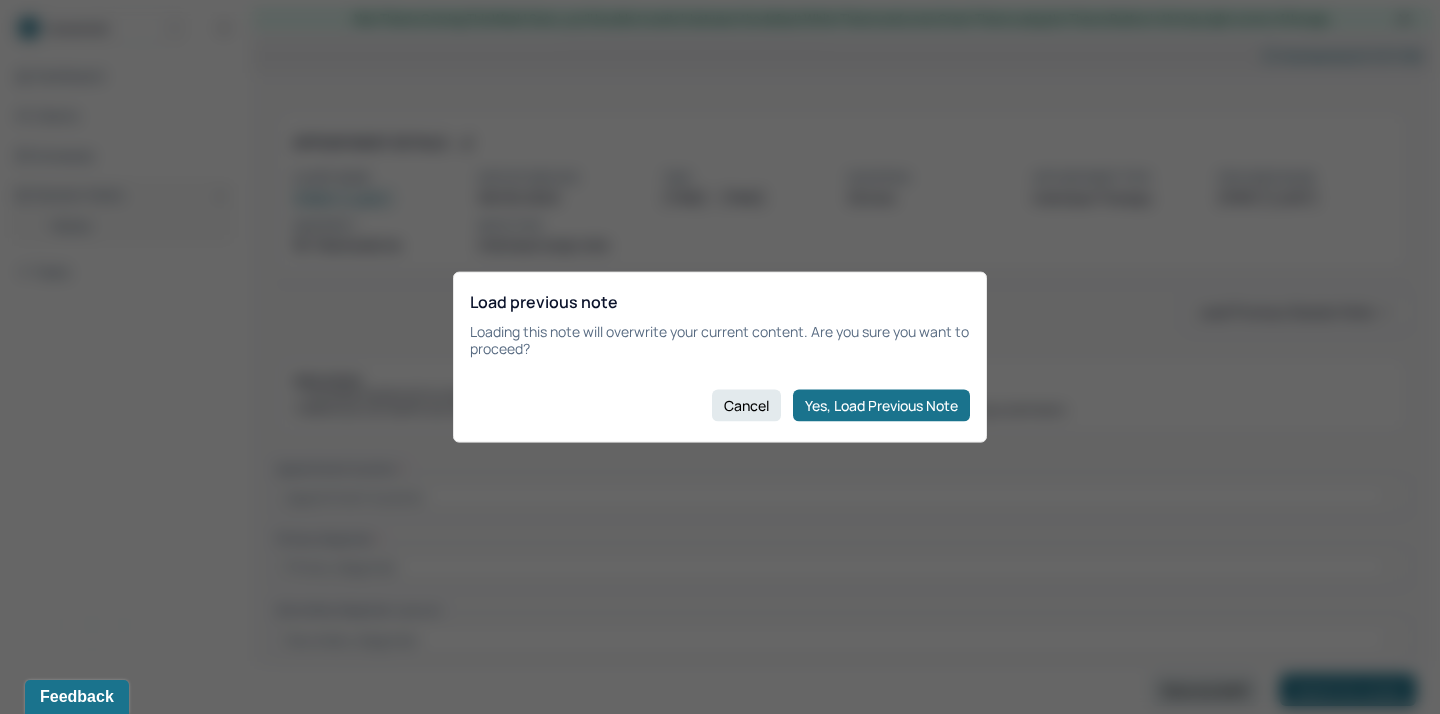 click on "Yes, Load Previous Note" at bounding box center [881, 405] 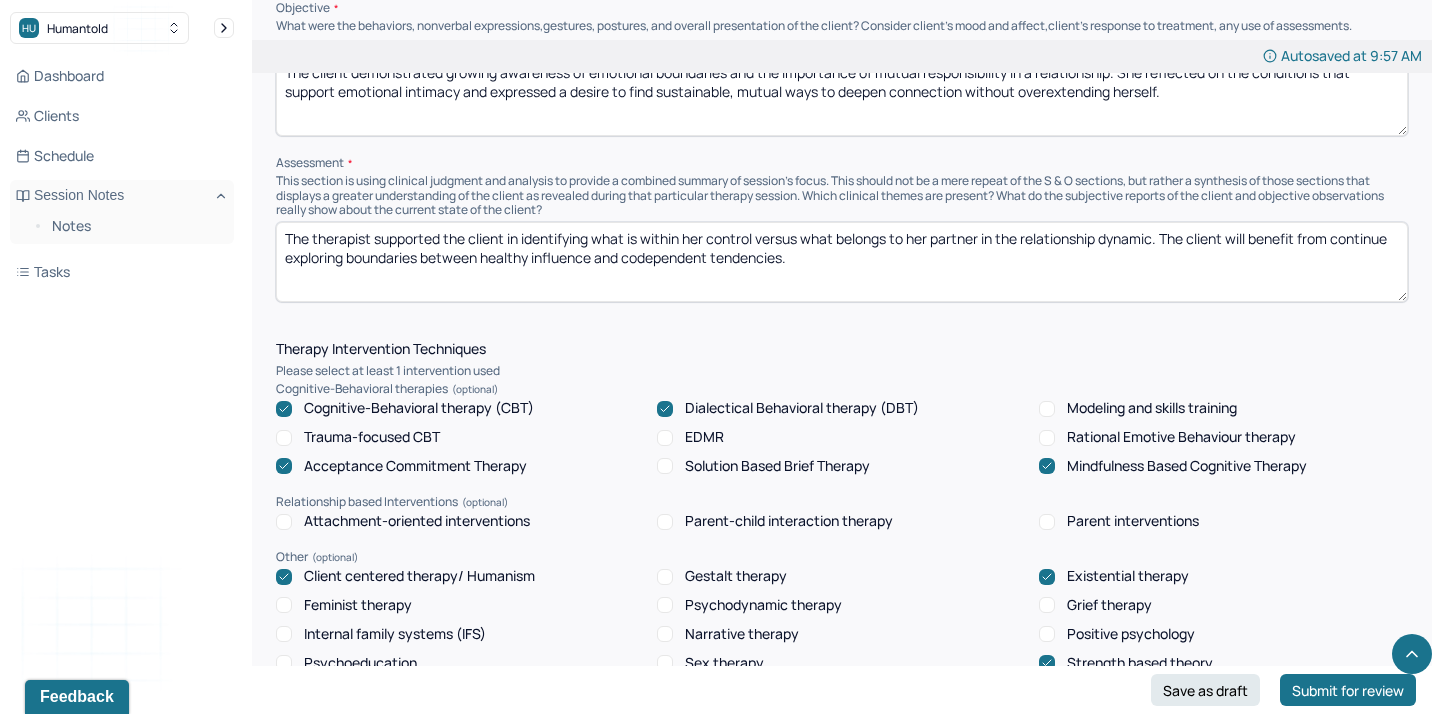 scroll, scrollTop: 1507, scrollLeft: 0, axis: vertical 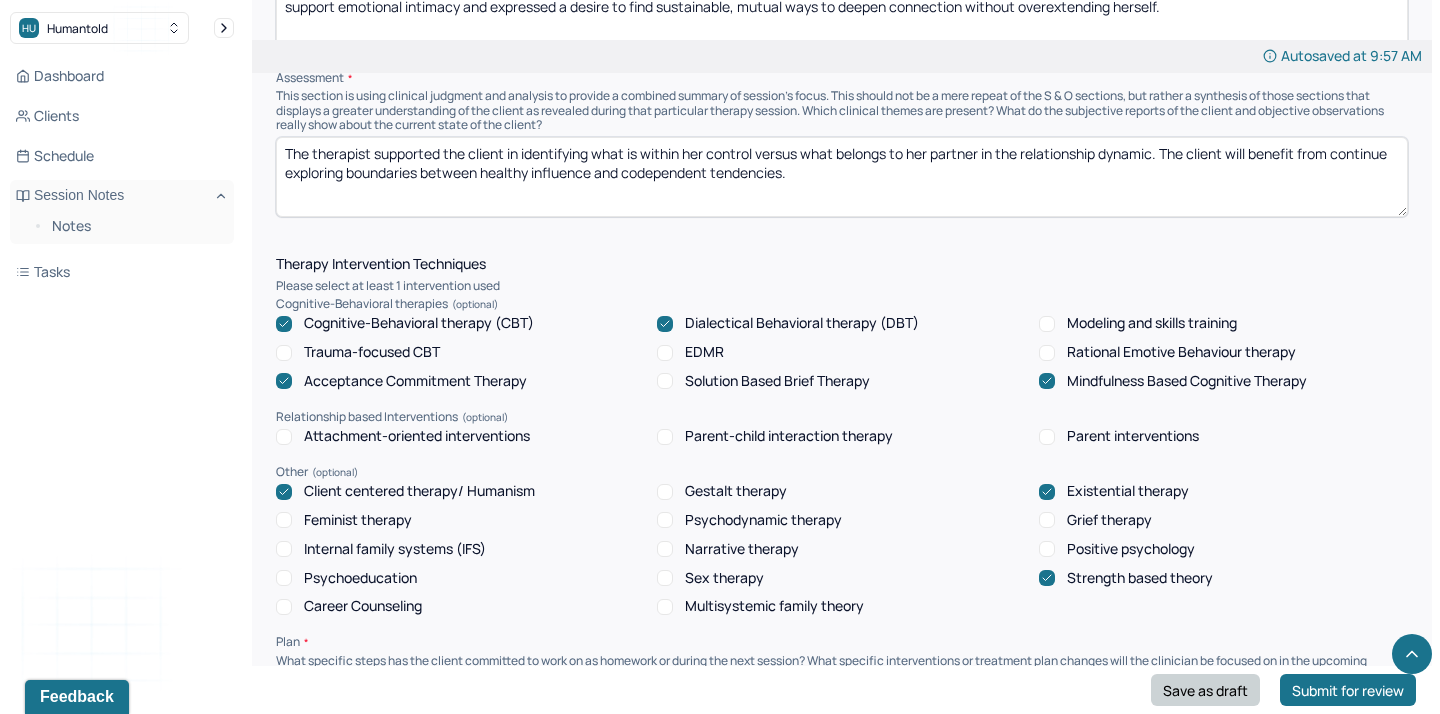 click on "Save as draft" at bounding box center [1205, 690] 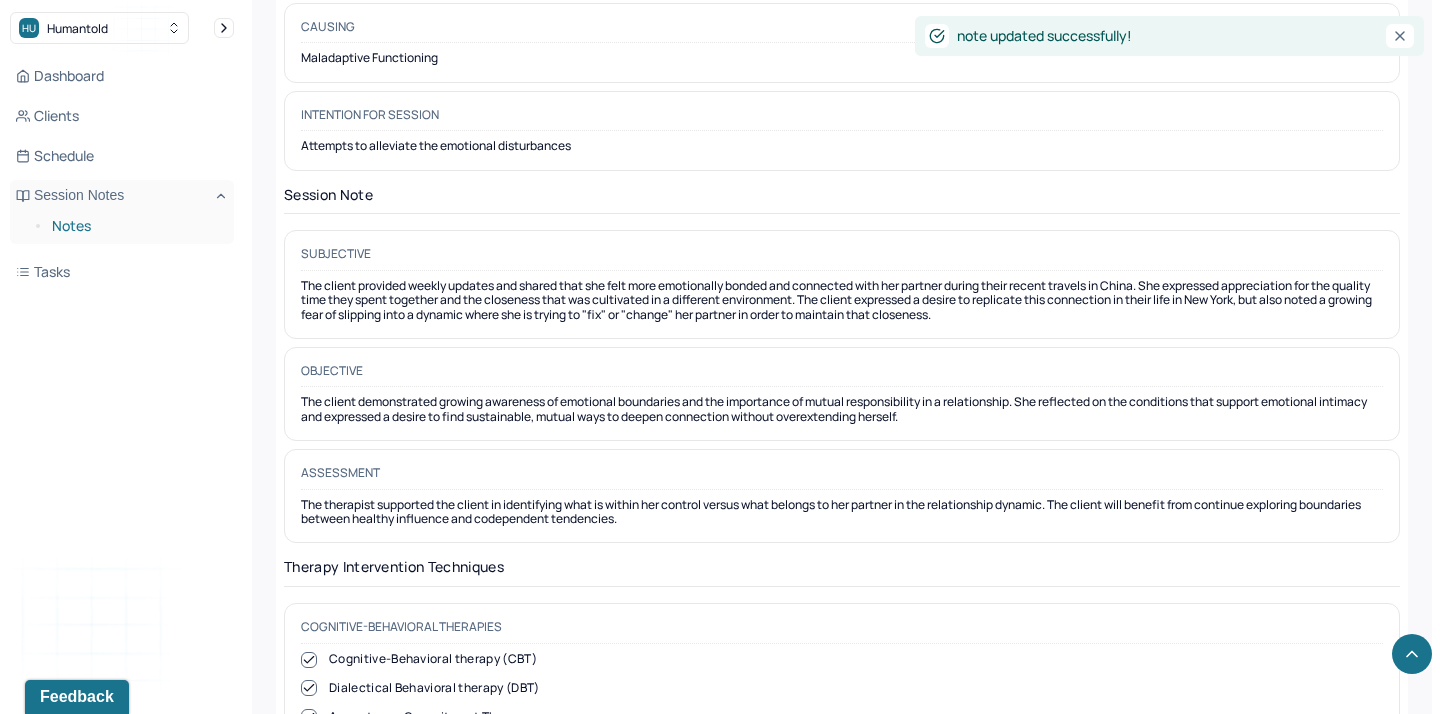 click on "Notes" at bounding box center (135, 226) 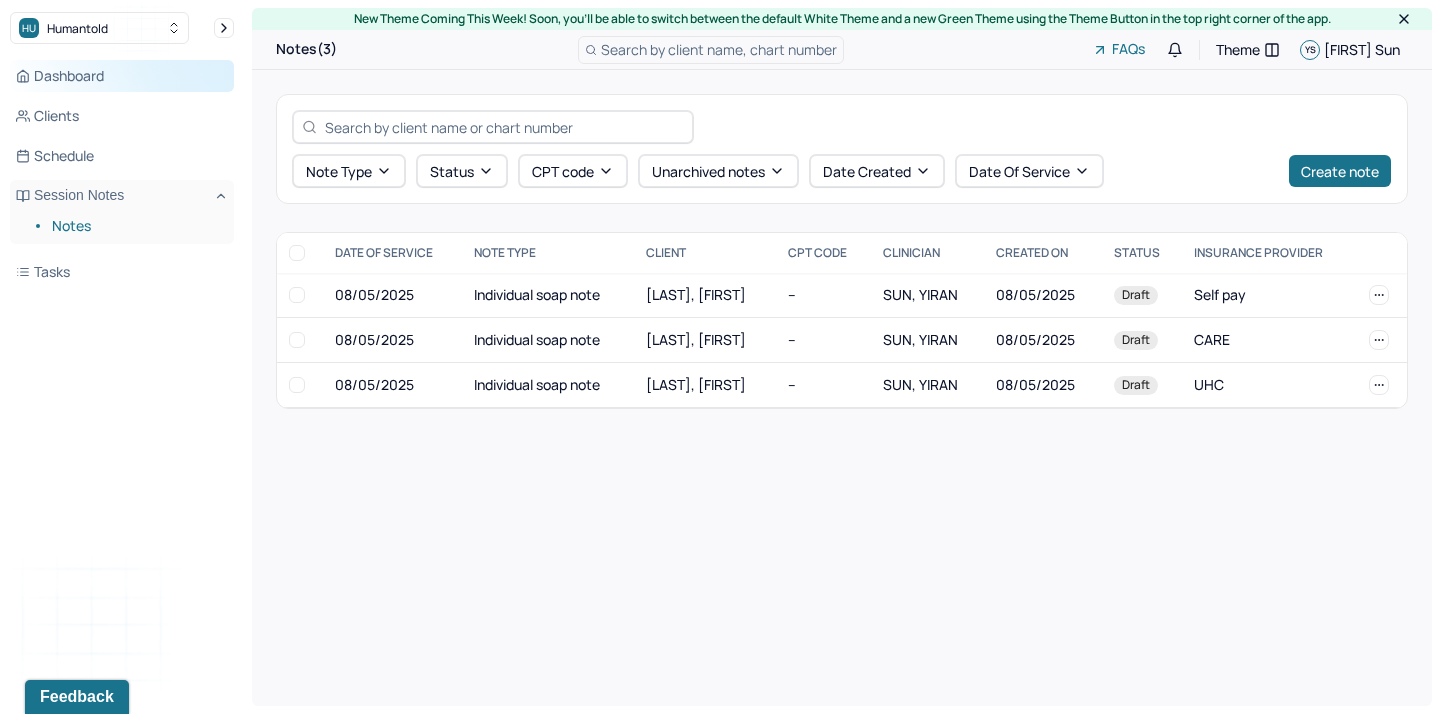 click on "Dashboard" at bounding box center [122, 76] 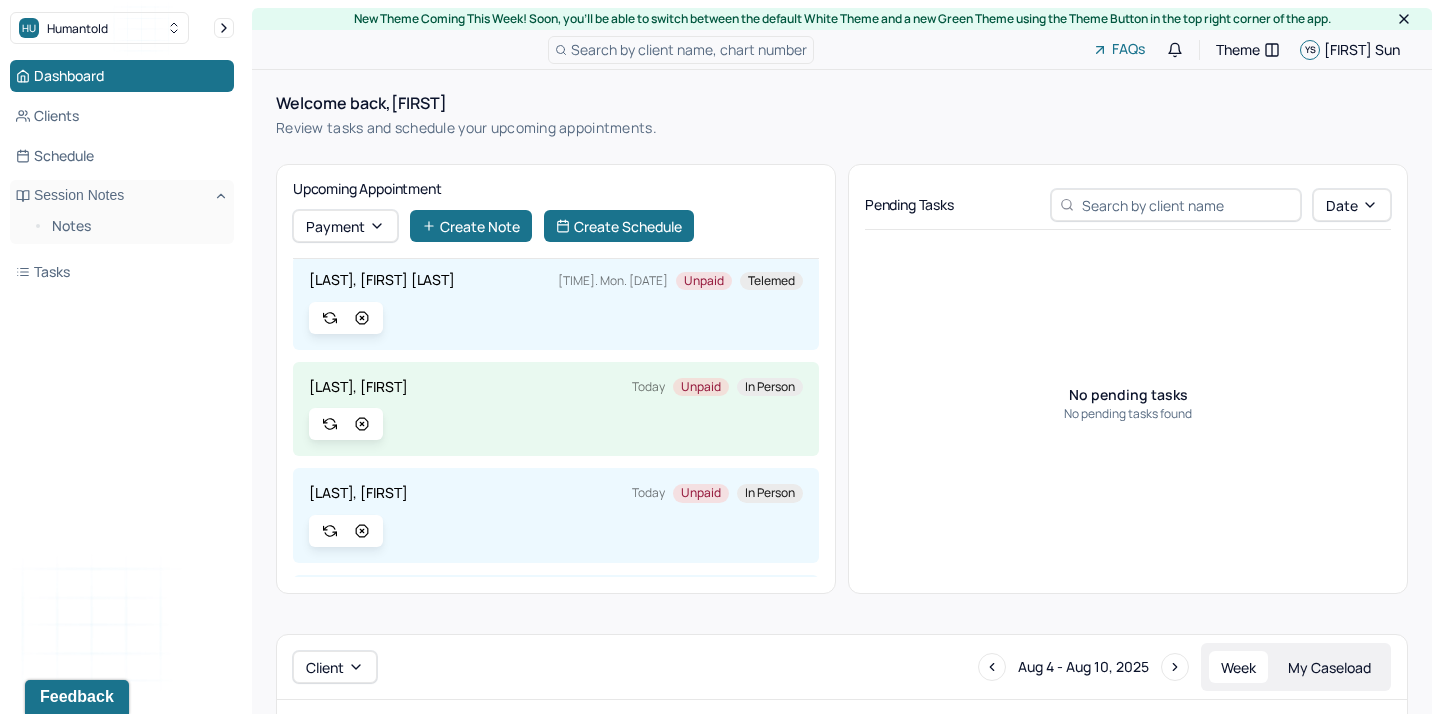 scroll, scrollTop: 224, scrollLeft: 0, axis: vertical 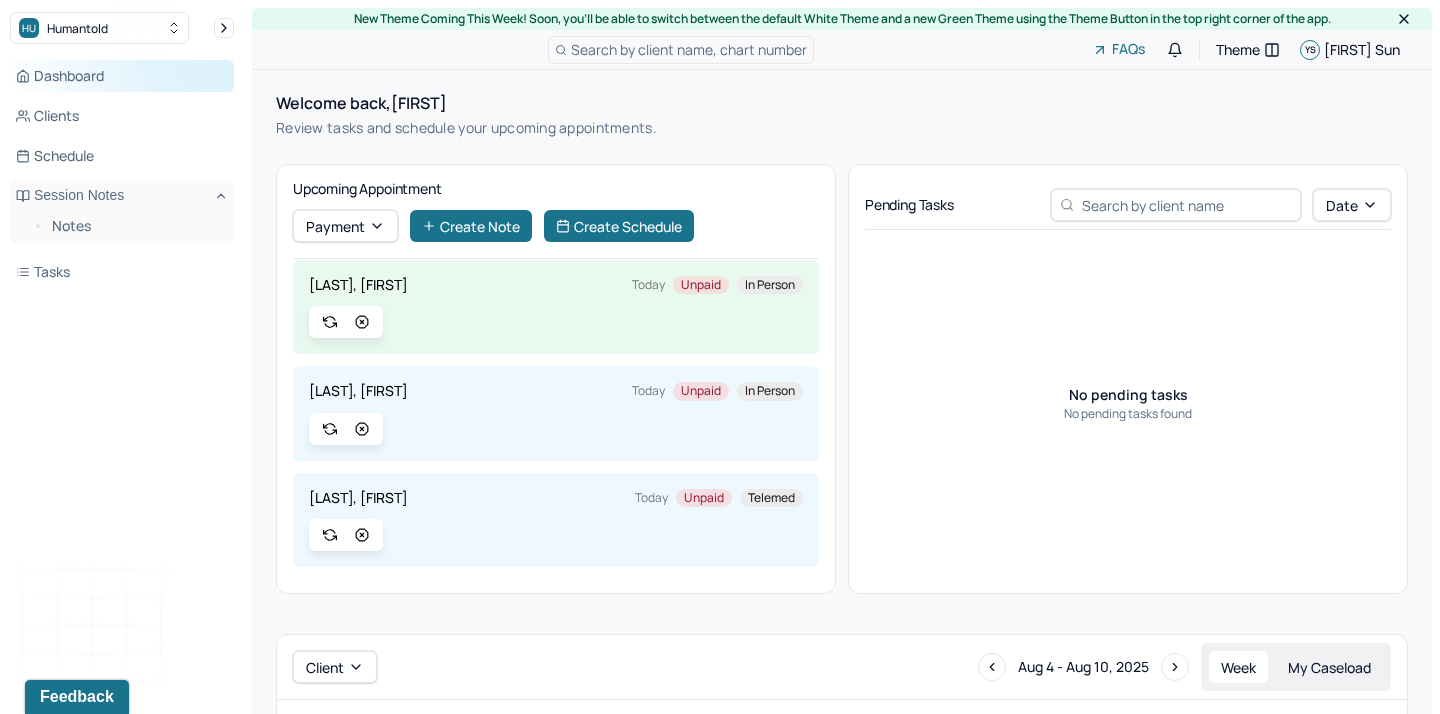 click on "Dashboard" at bounding box center [122, 76] 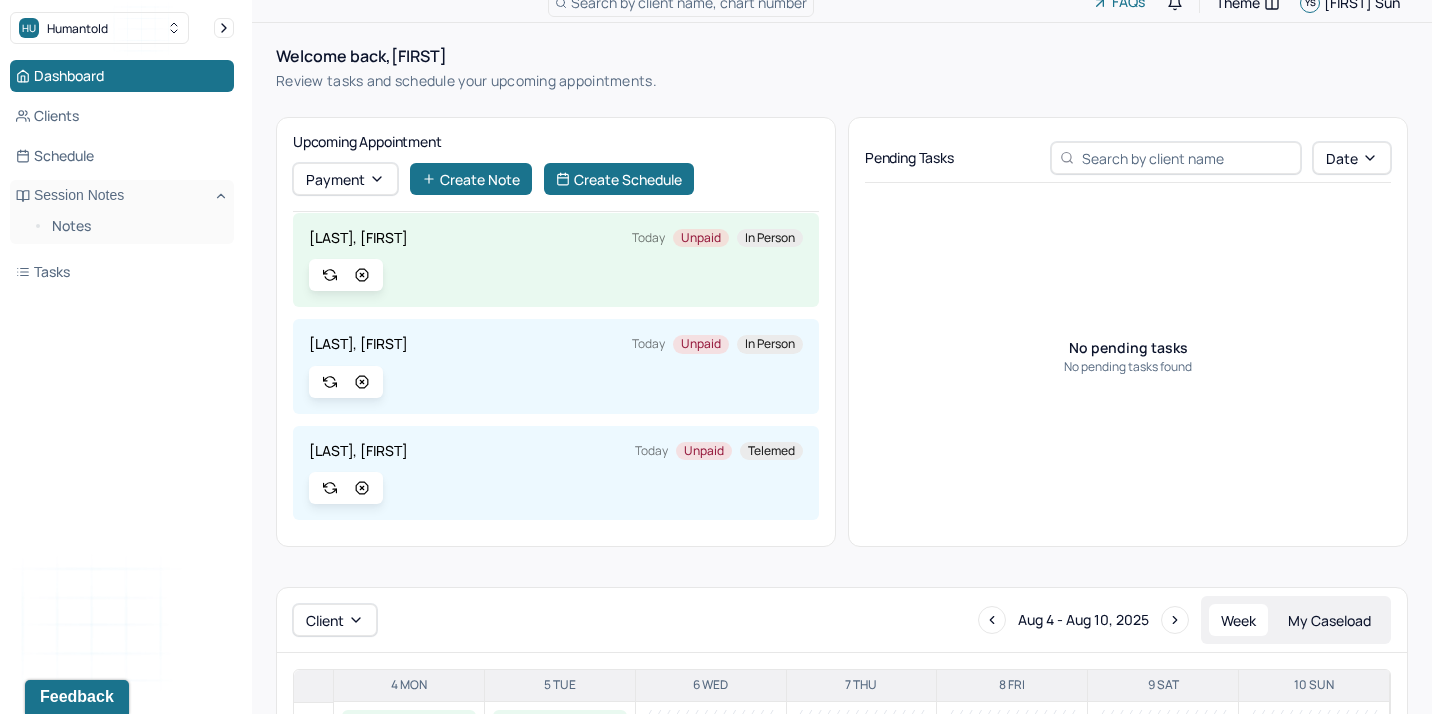 scroll, scrollTop: 0, scrollLeft: 0, axis: both 